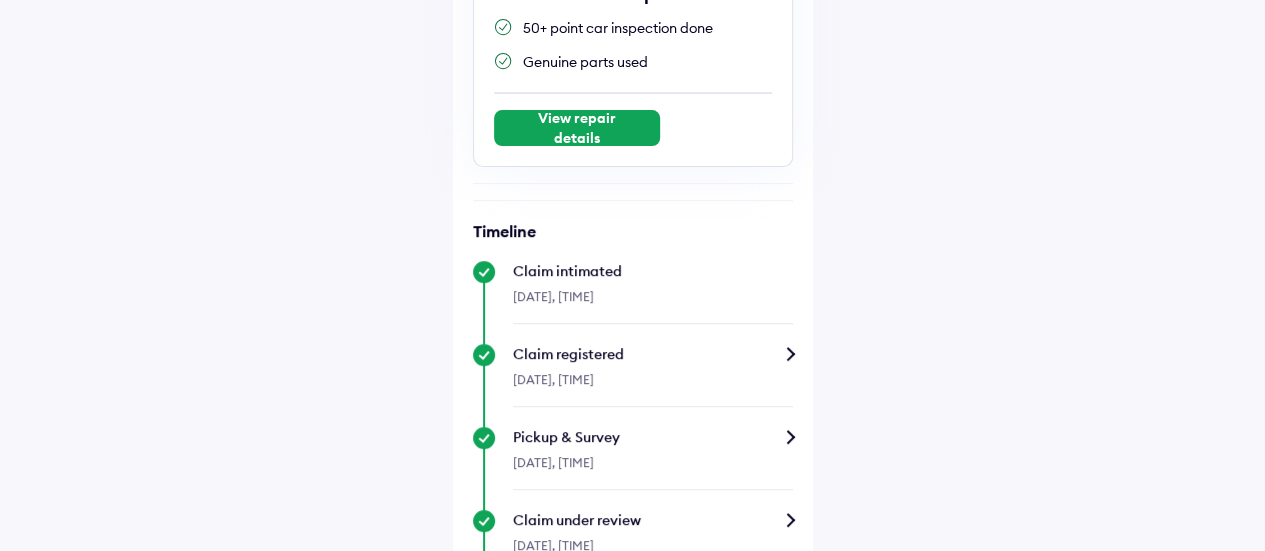 scroll, scrollTop: 0, scrollLeft: 0, axis: both 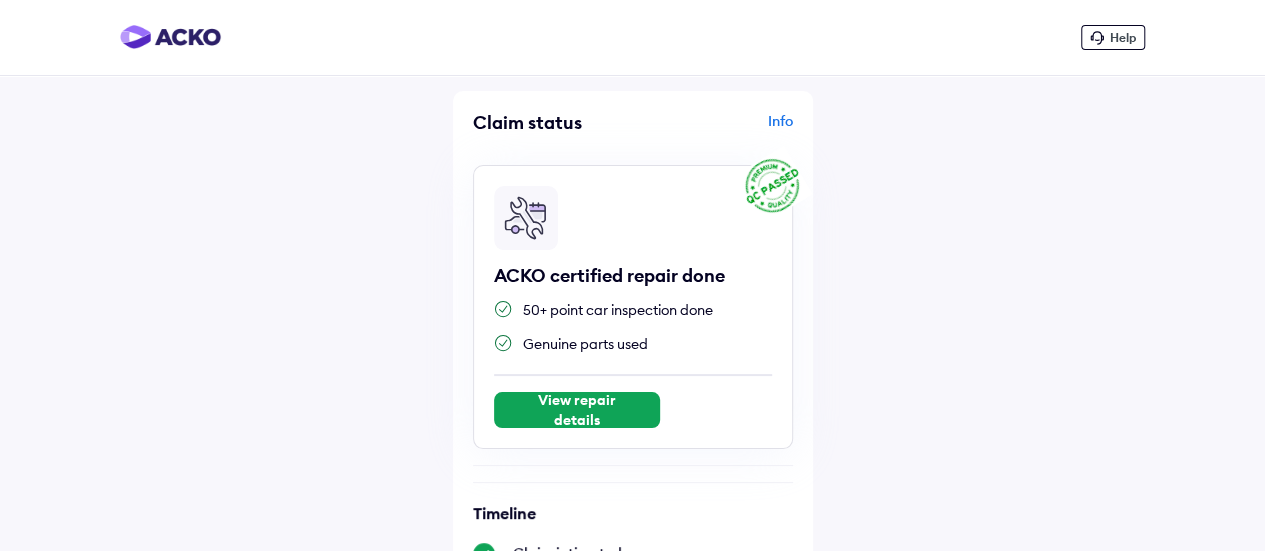 click on "View repair details" at bounding box center (577, 410) 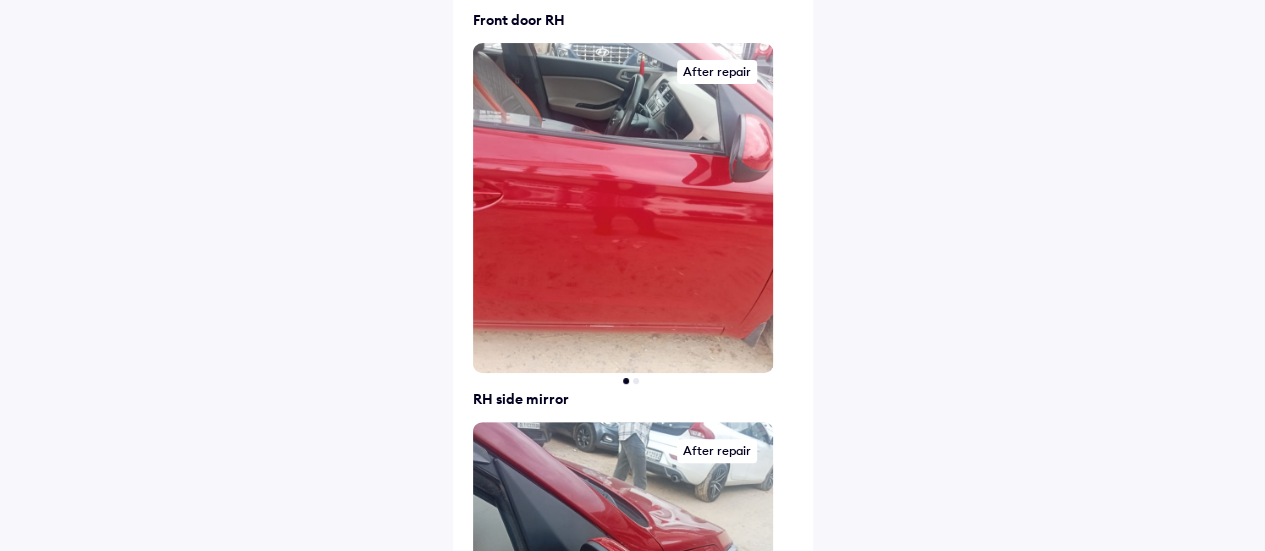 scroll, scrollTop: 225, scrollLeft: 0, axis: vertical 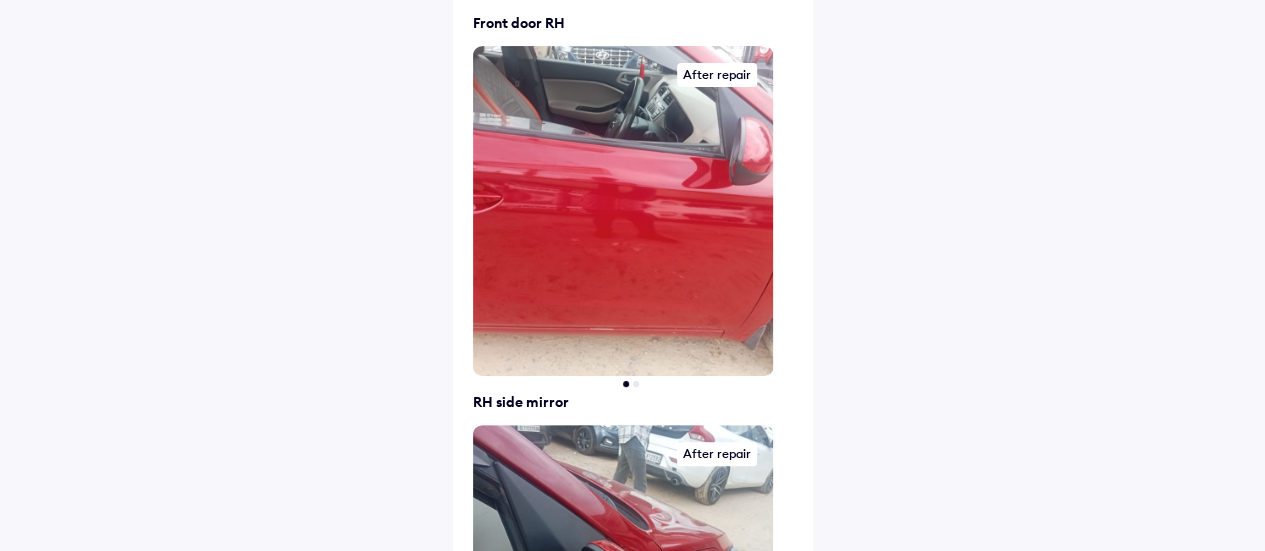 click at bounding box center [622, 211] 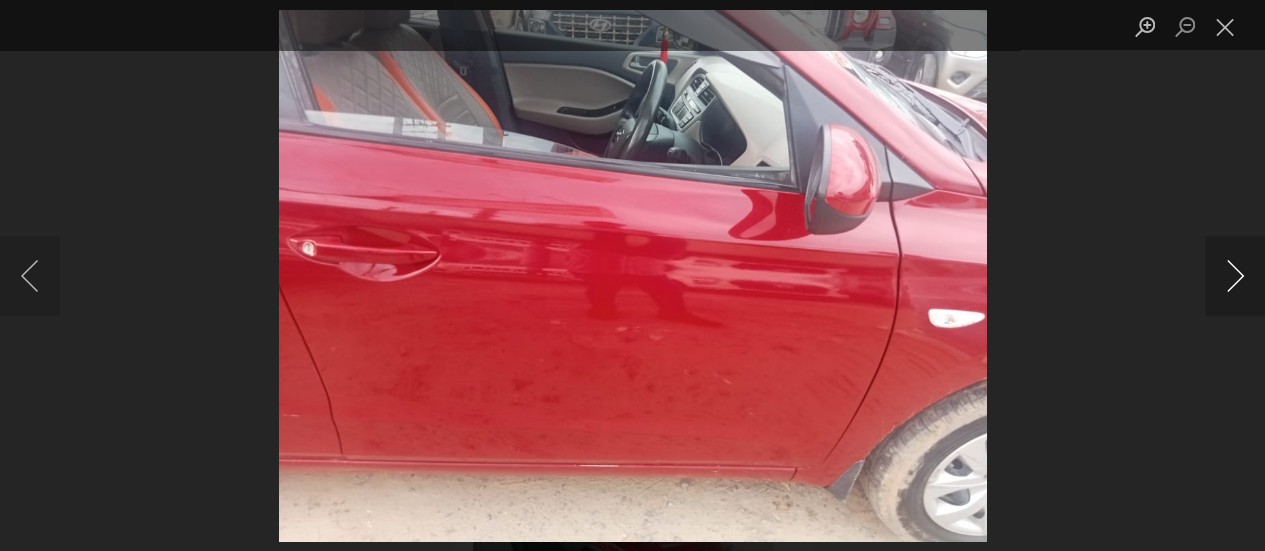 click at bounding box center [1235, 276] 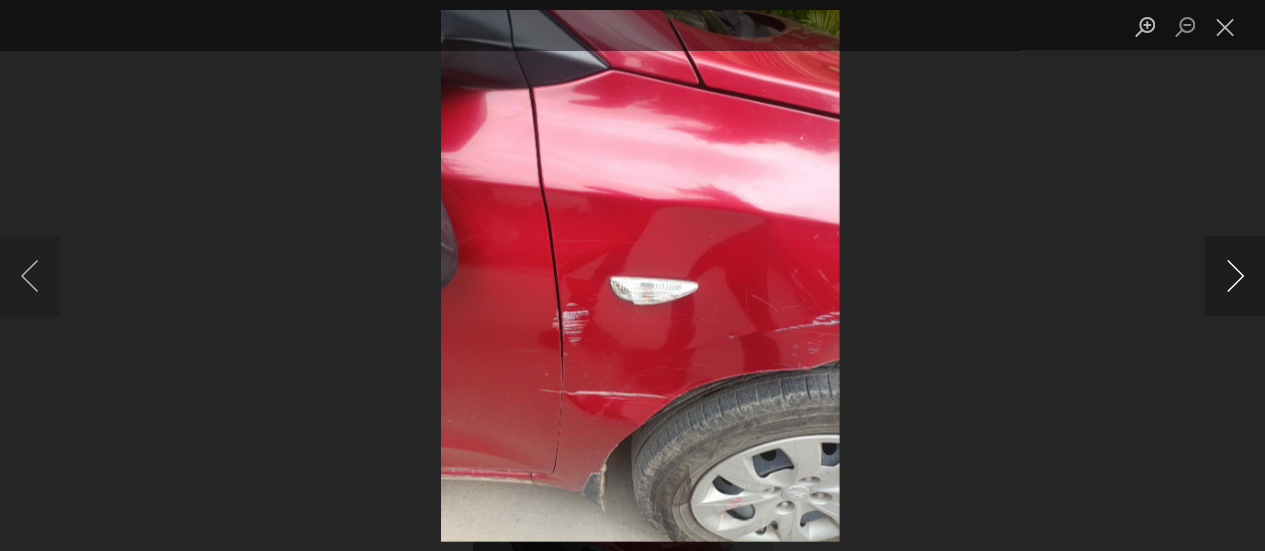 click at bounding box center (1235, 276) 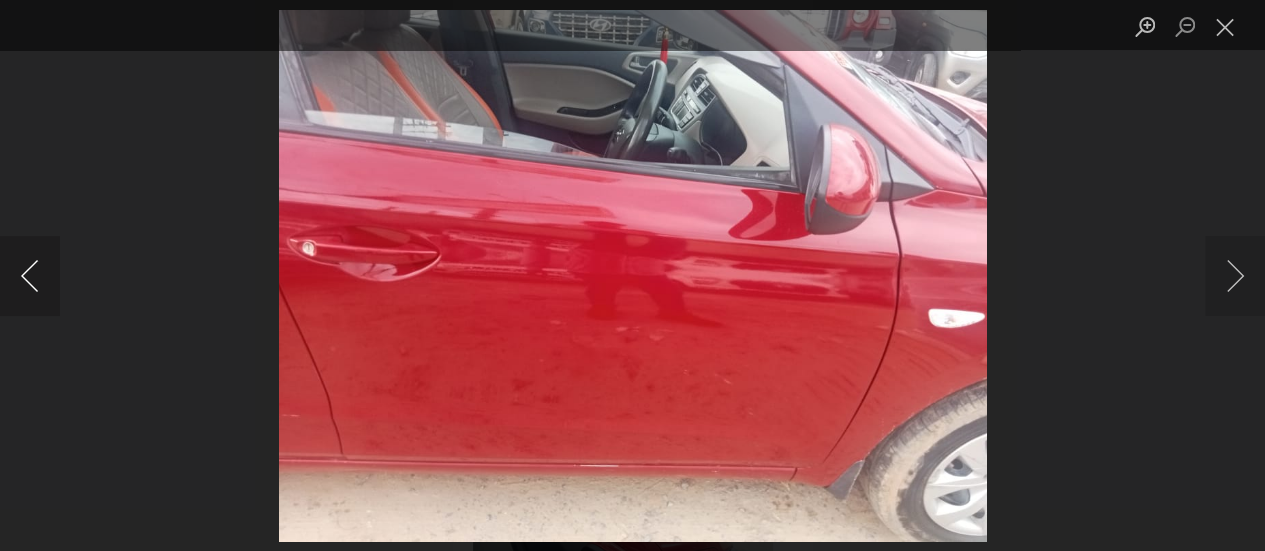 click at bounding box center [30, 276] 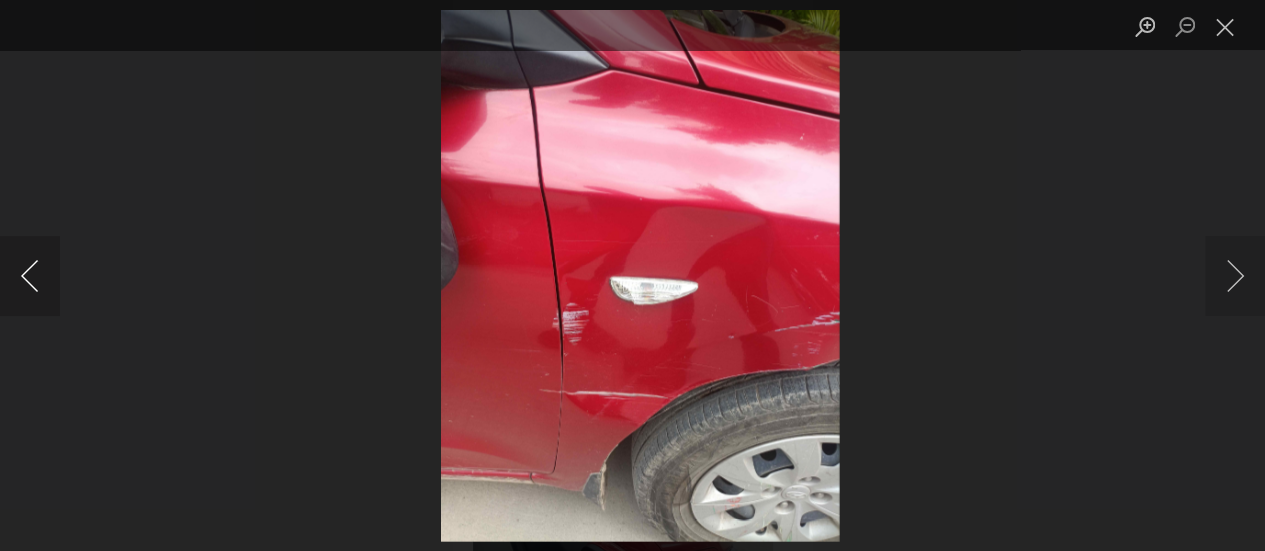 click at bounding box center (30, 276) 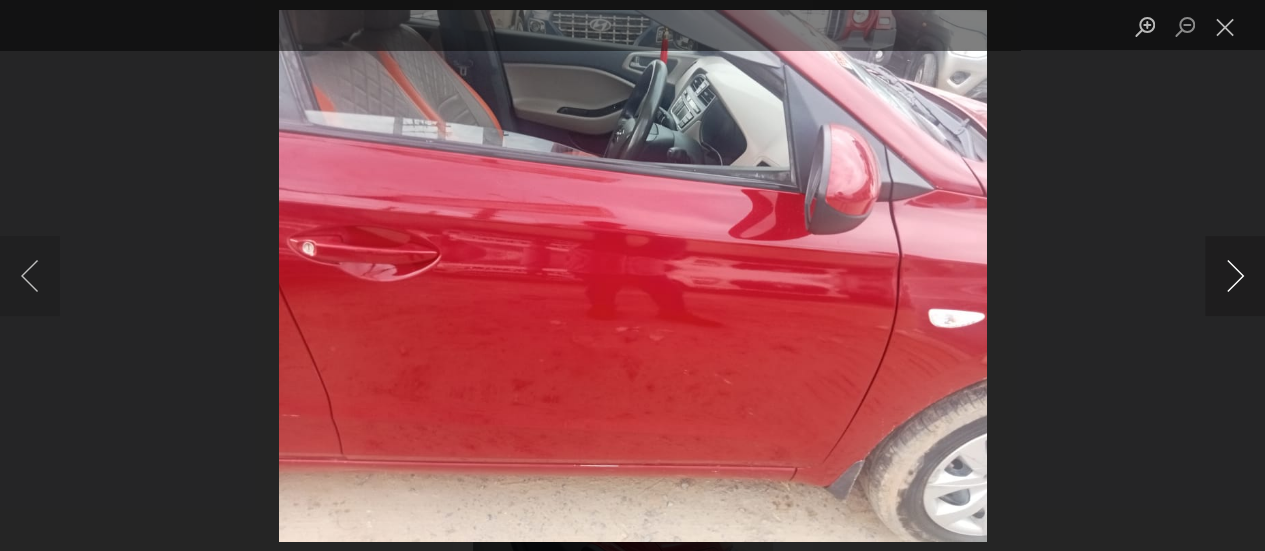 click at bounding box center [1235, 276] 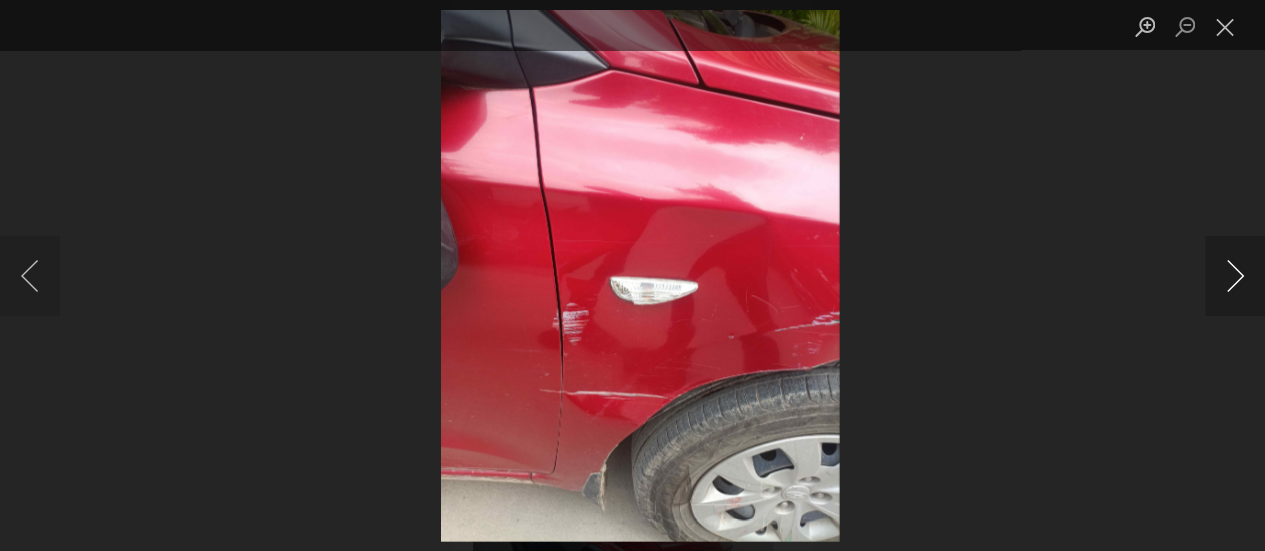 click at bounding box center (1235, 276) 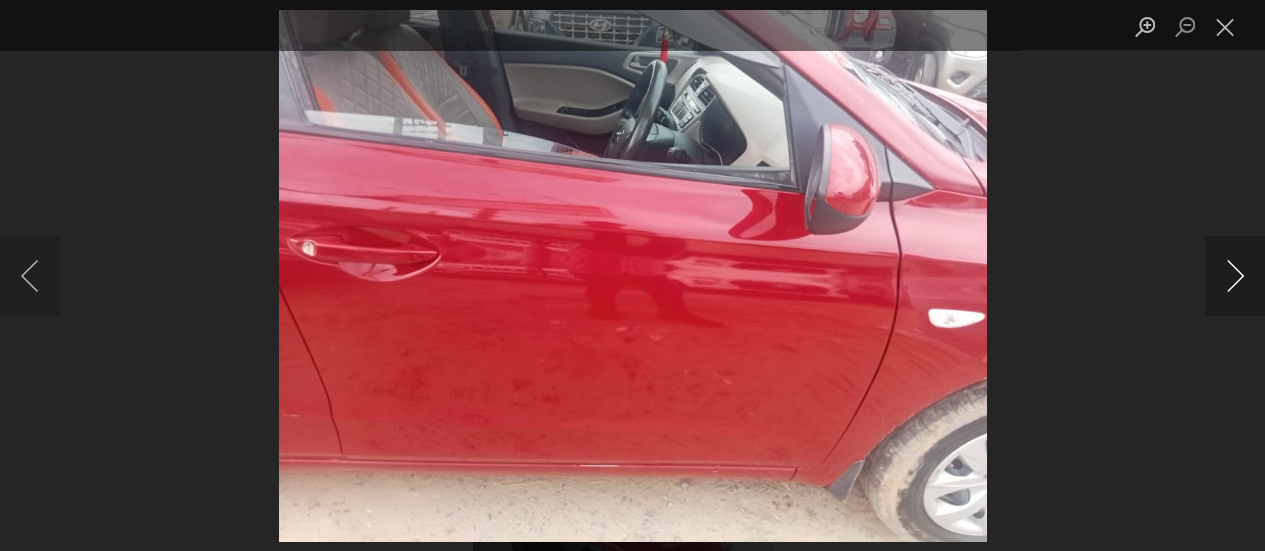 click at bounding box center [1235, 276] 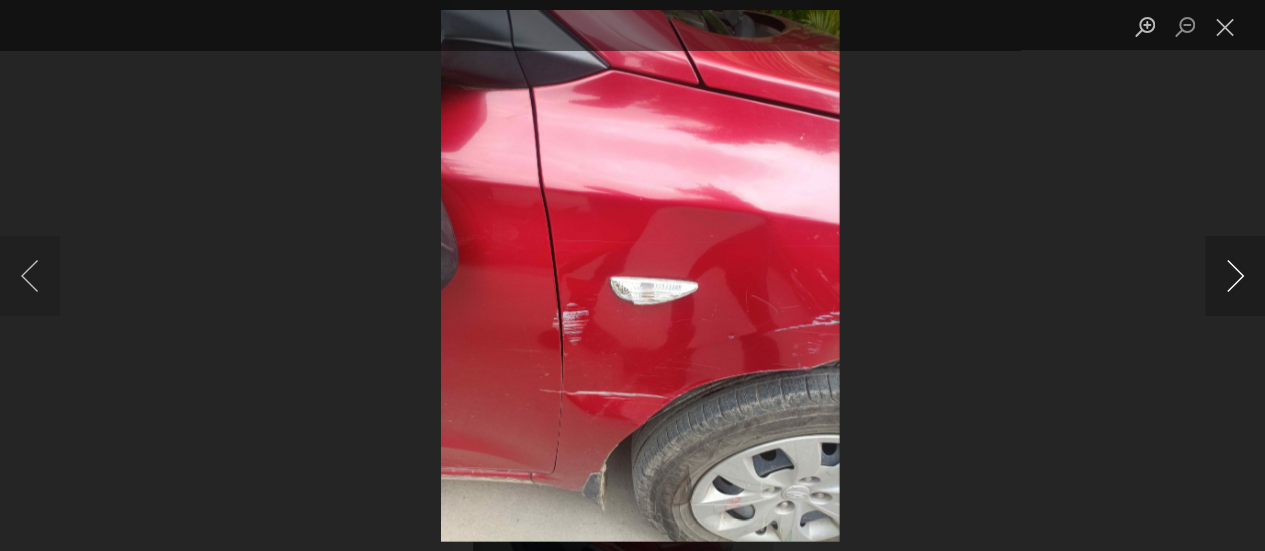 click at bounding box center (1235, 276) 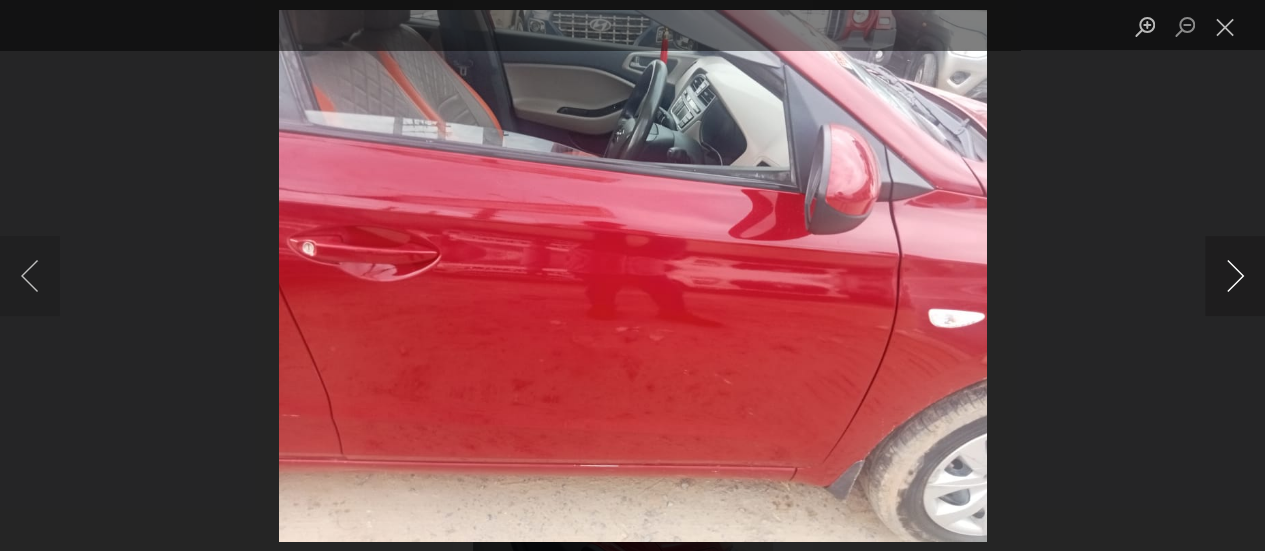 click at bounding box center (1235, 276) 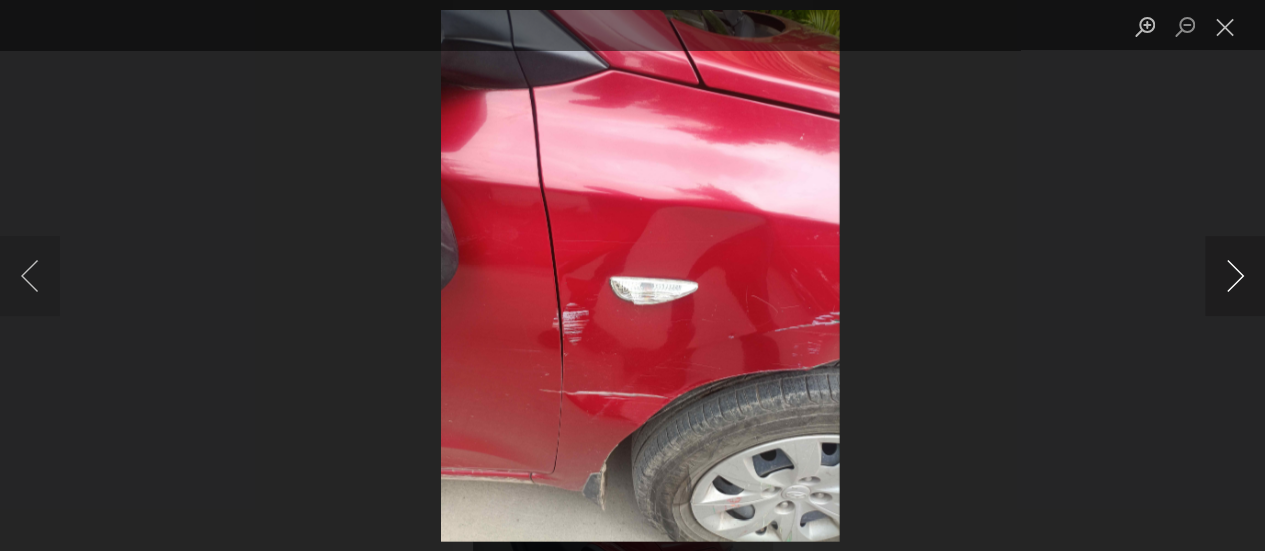 click at bounding box center (1235, 276) 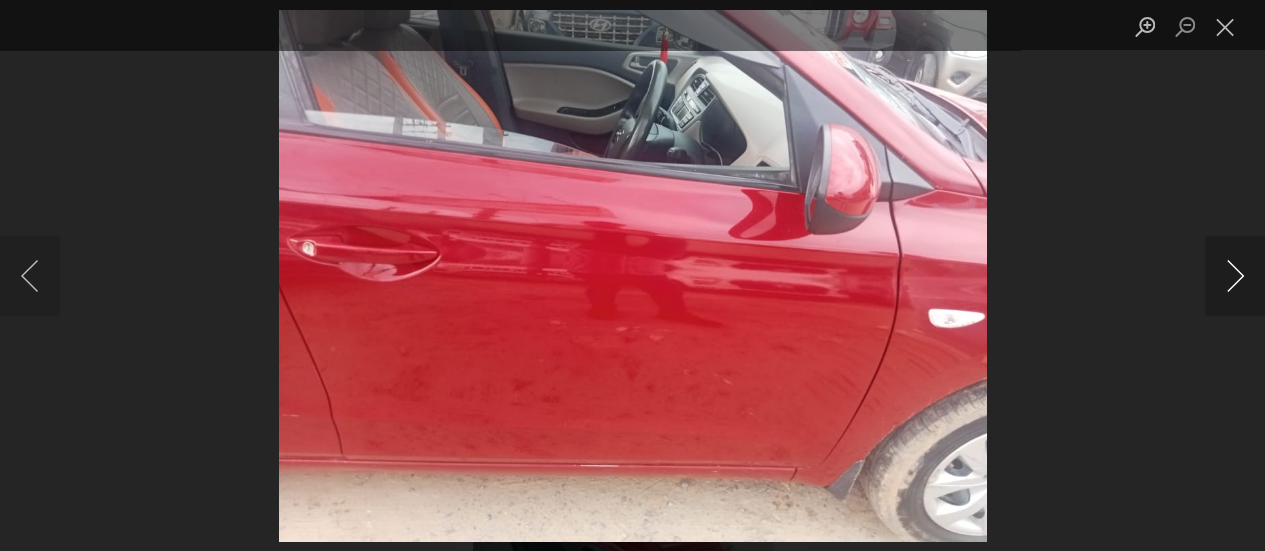 click at bounding box center [1235, 276] 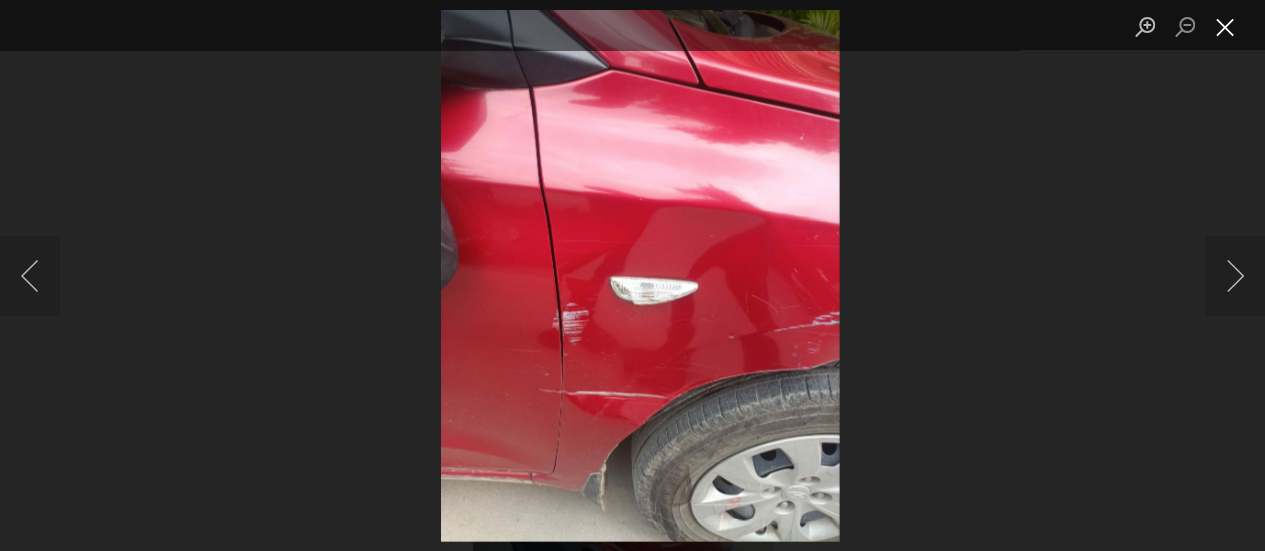 click at bounding box center [1225, 27] 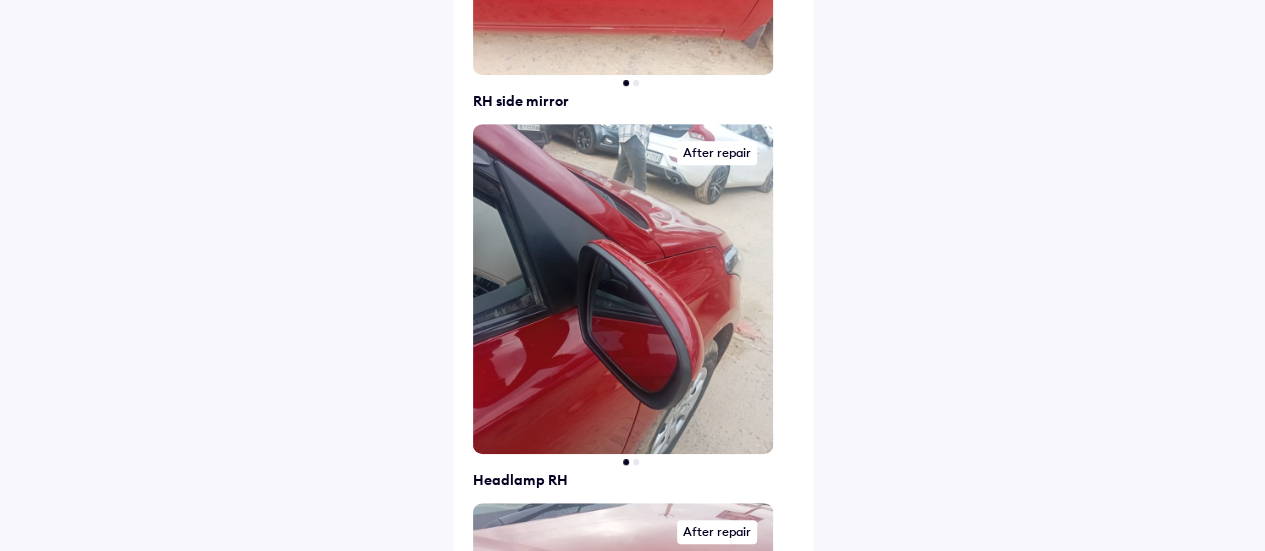 scroll, scrollTop: 527, scrollLeft: 0, axis: vertical 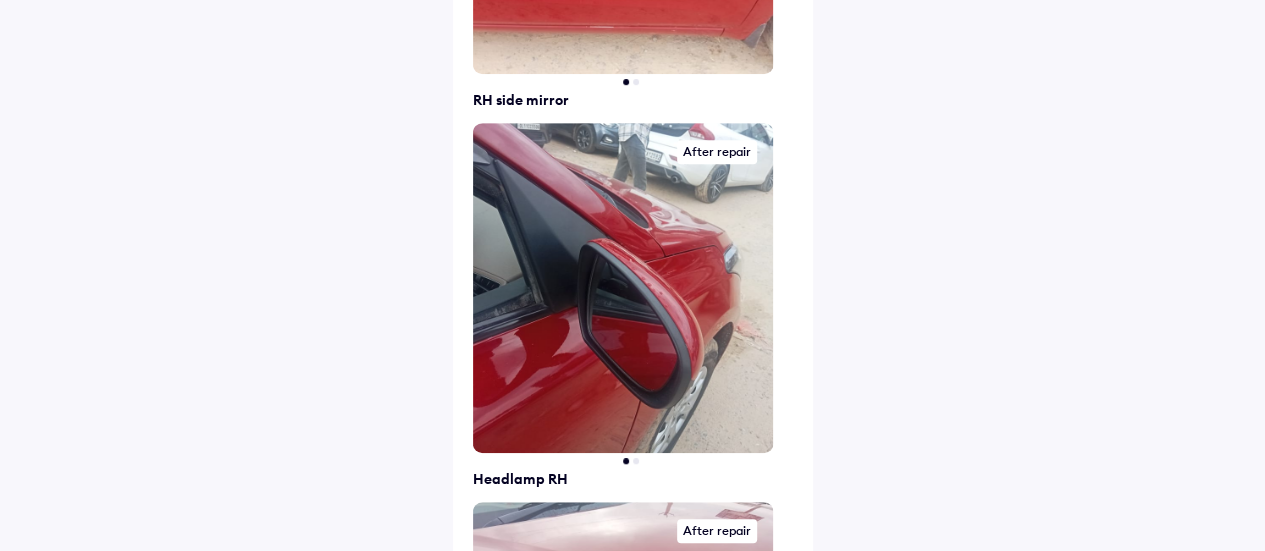 click at bounding box center (622, 288) 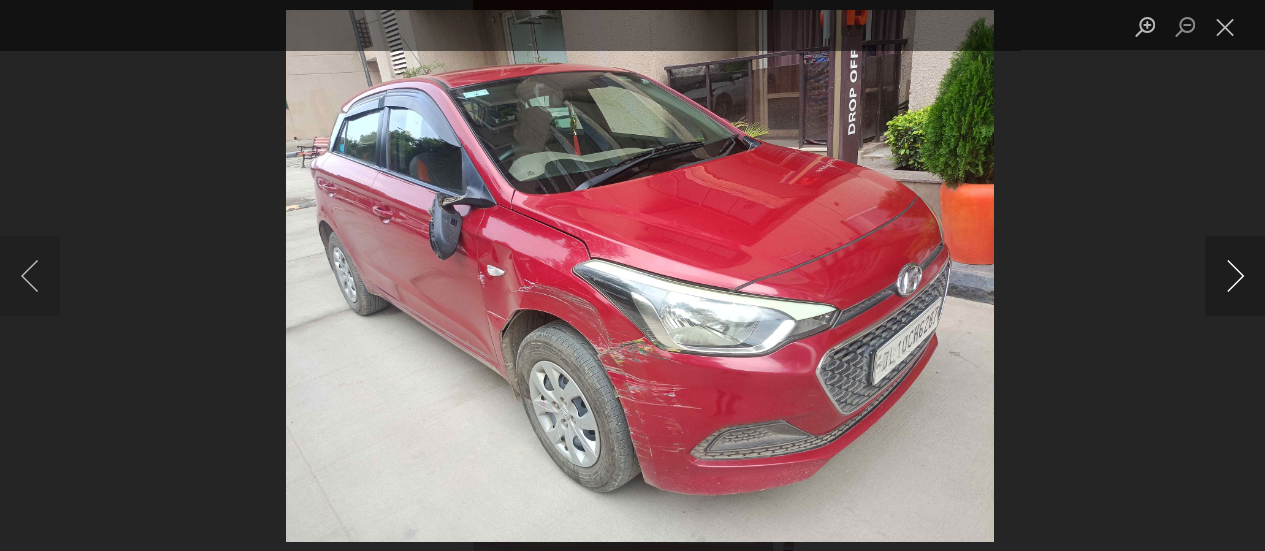 click at bounding box center (1235, 276) 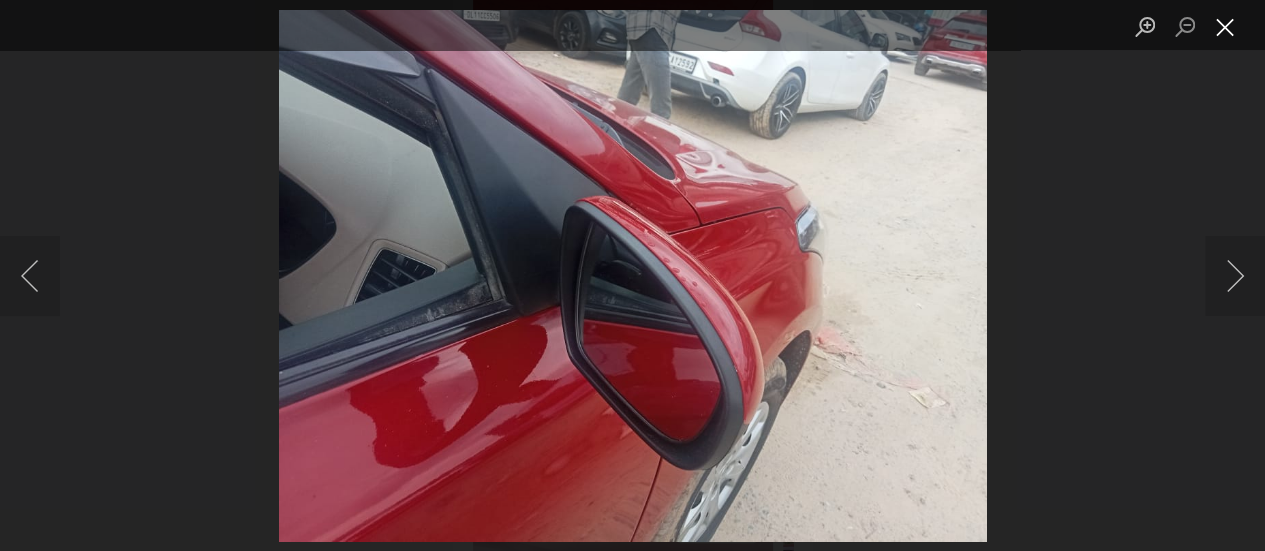 click at bounding box center [1225, 27] 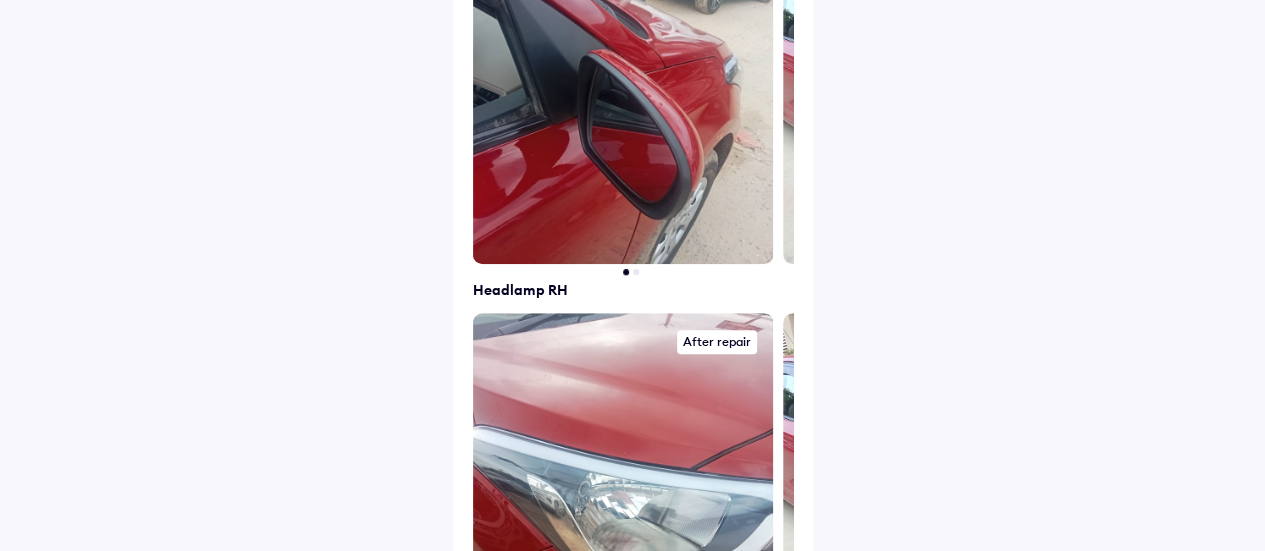 scroll, scrollTop: 904, scrollLeft: 0, axis: vertical 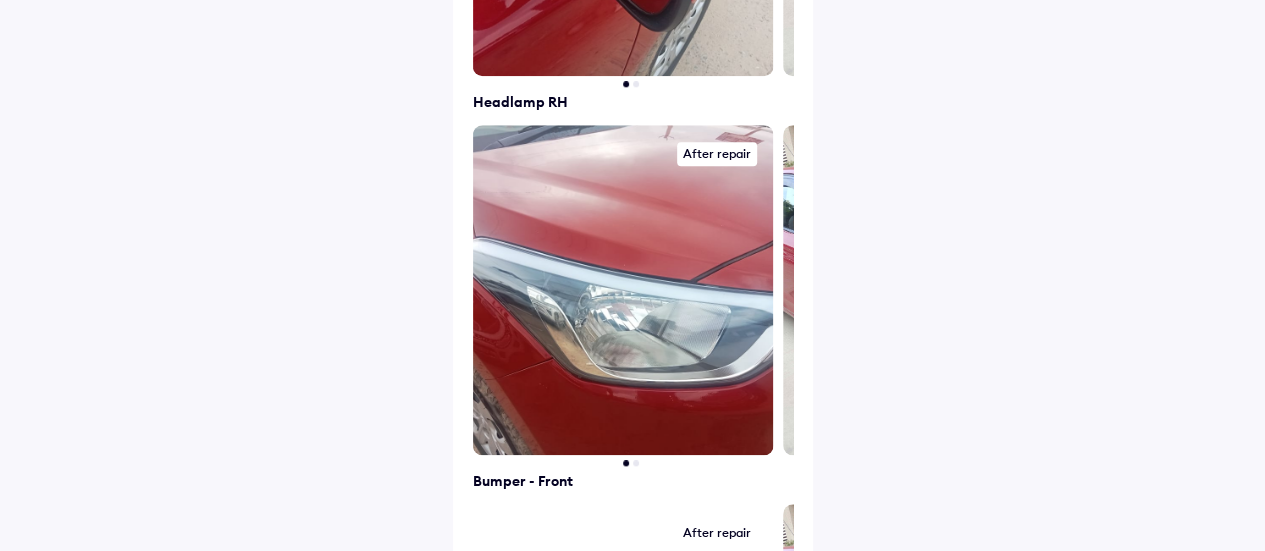 click at bounding box center (622, 290) 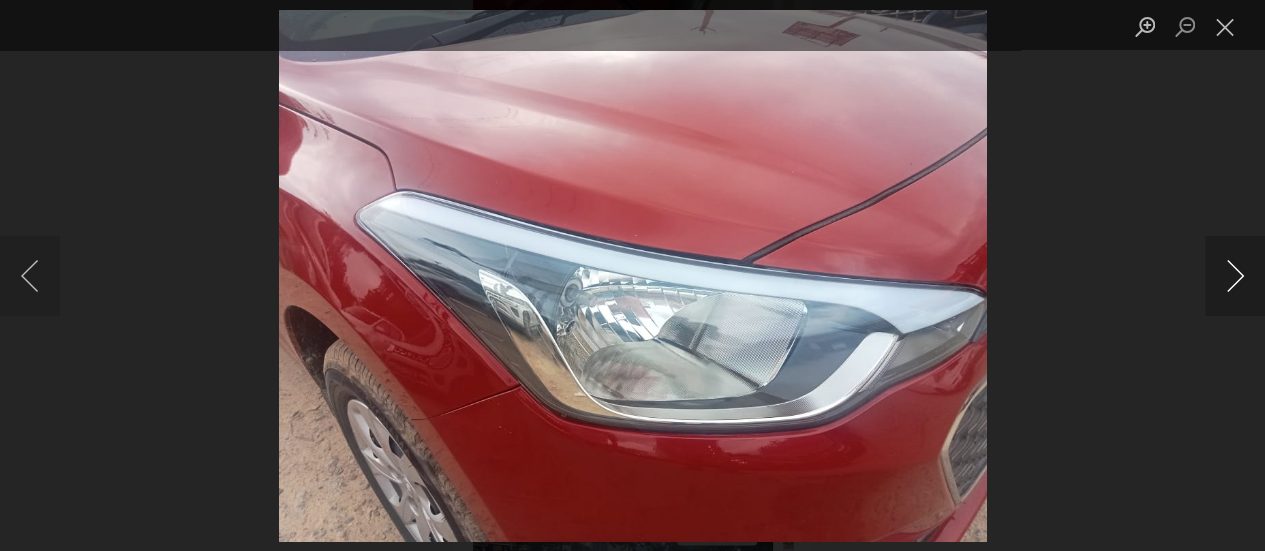 click at bounding box center [1235, 276] 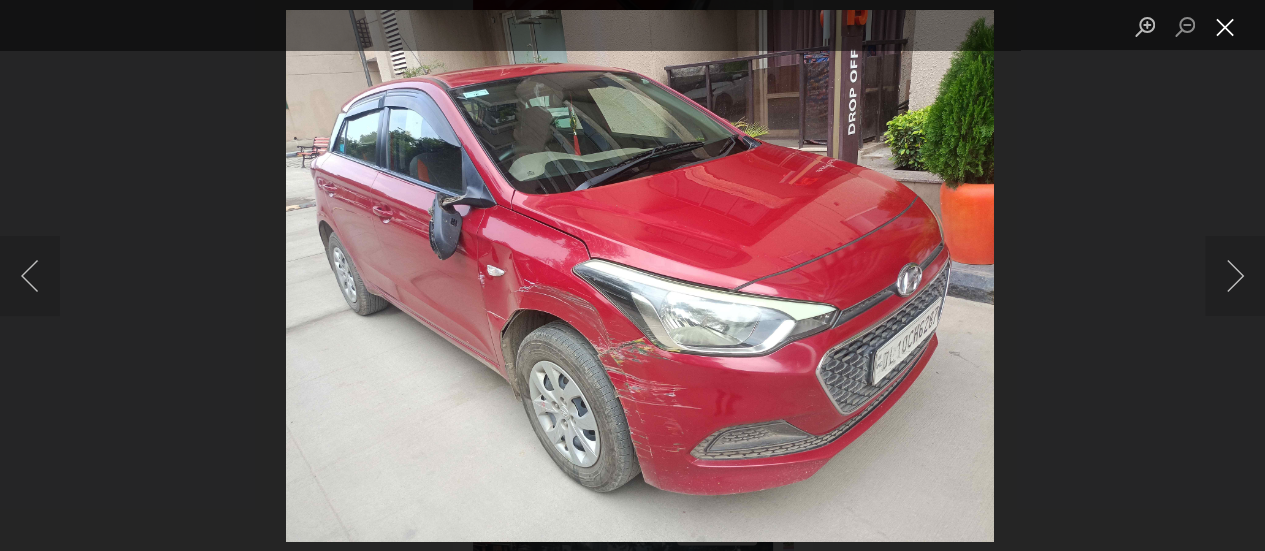 click at bounding box center (640, 275) 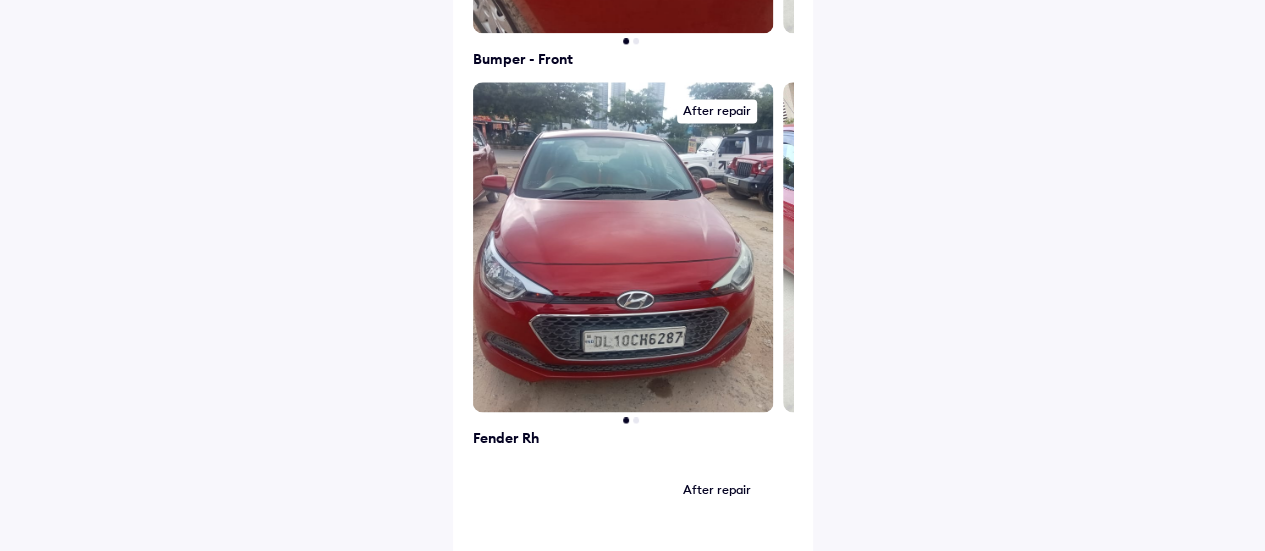 scroll, scrollTop: 1329, scrollLeft: 0, axis: vertical 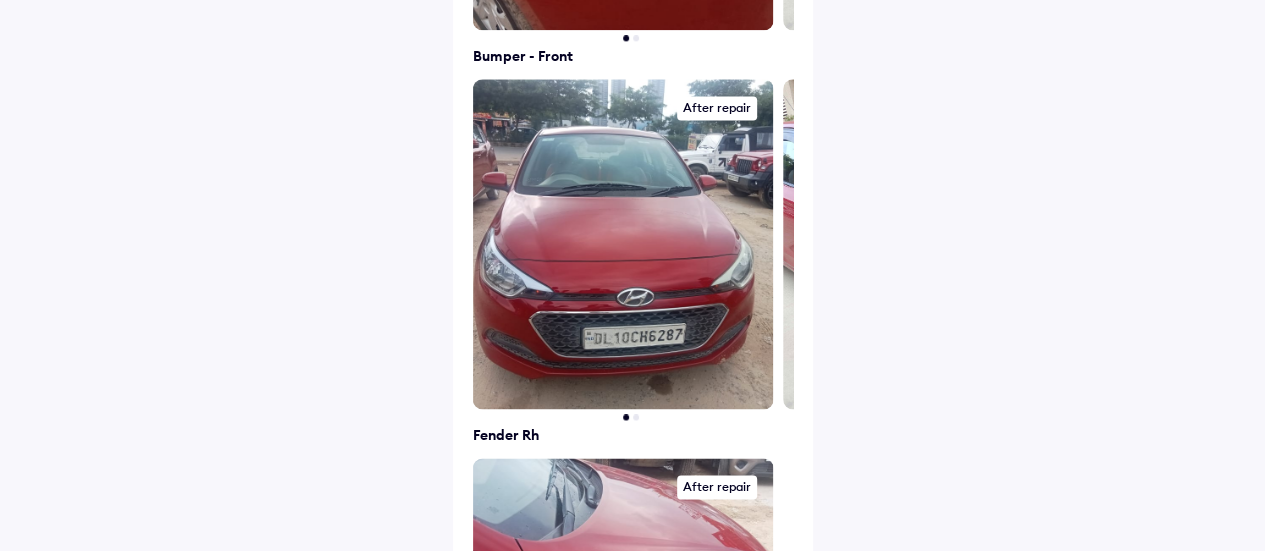 click at bounding box center (622, 244) 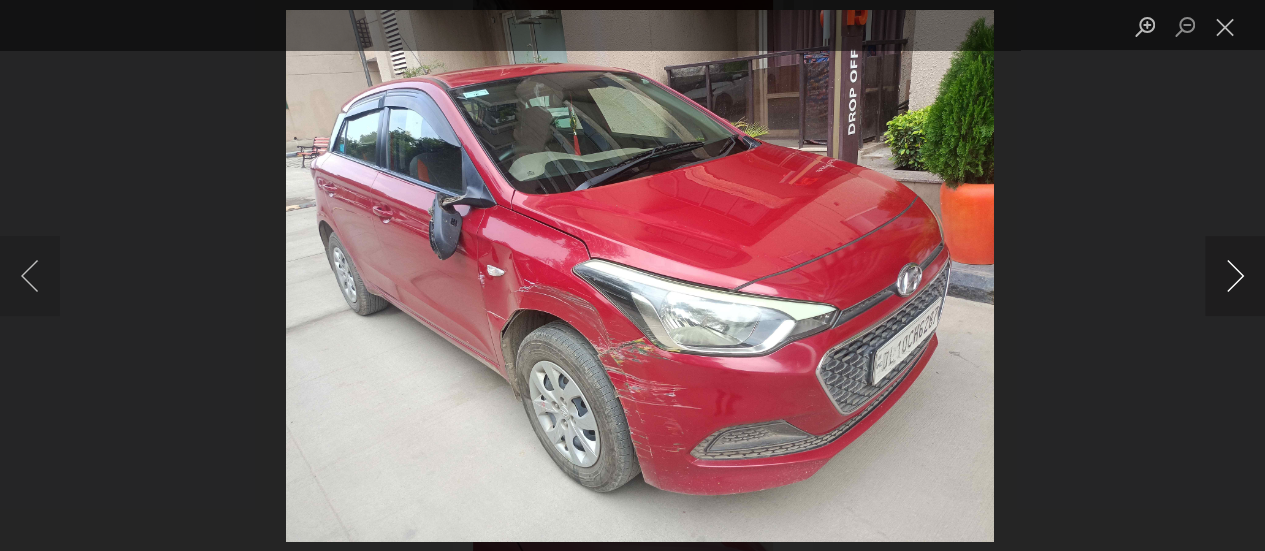 click at bounding box center [1235, 276] 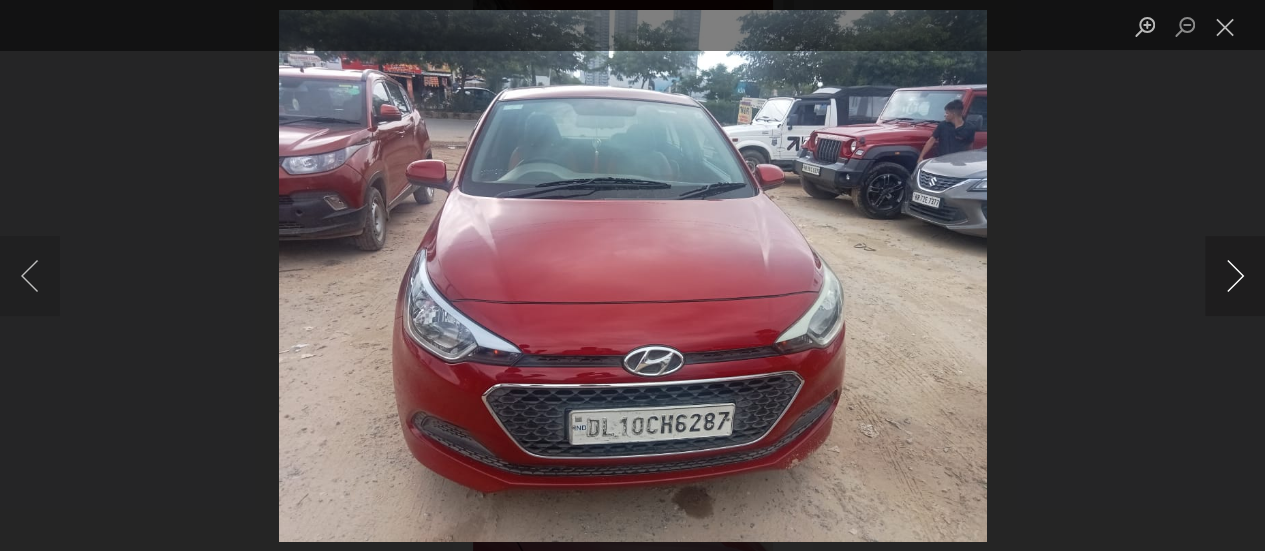 click at bounding box center [1235, 276] 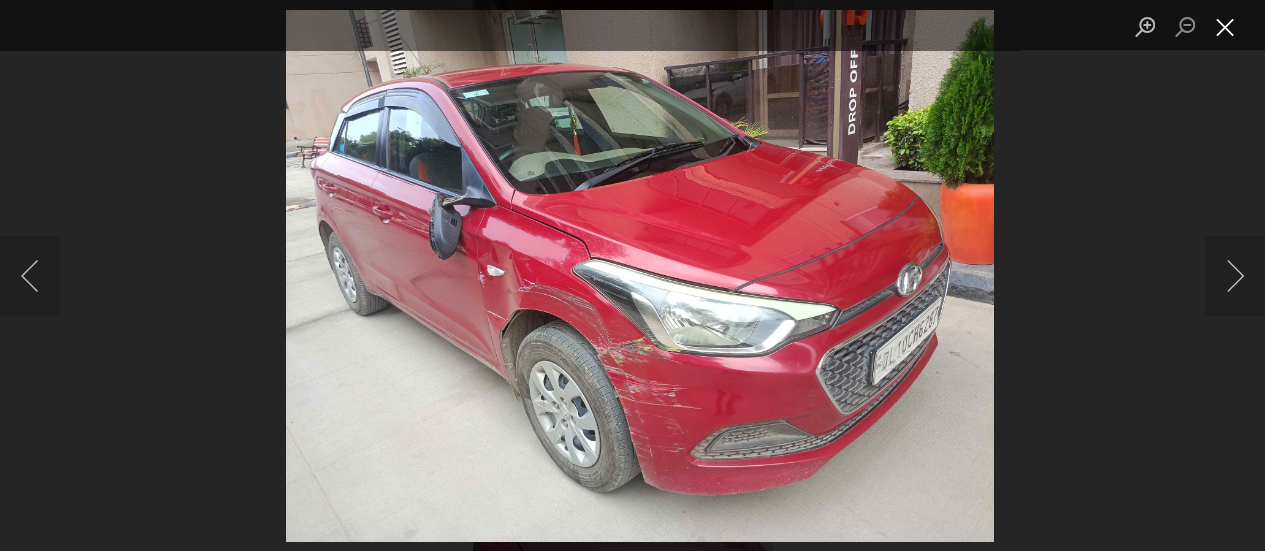click at bounding box center [1225, 27] 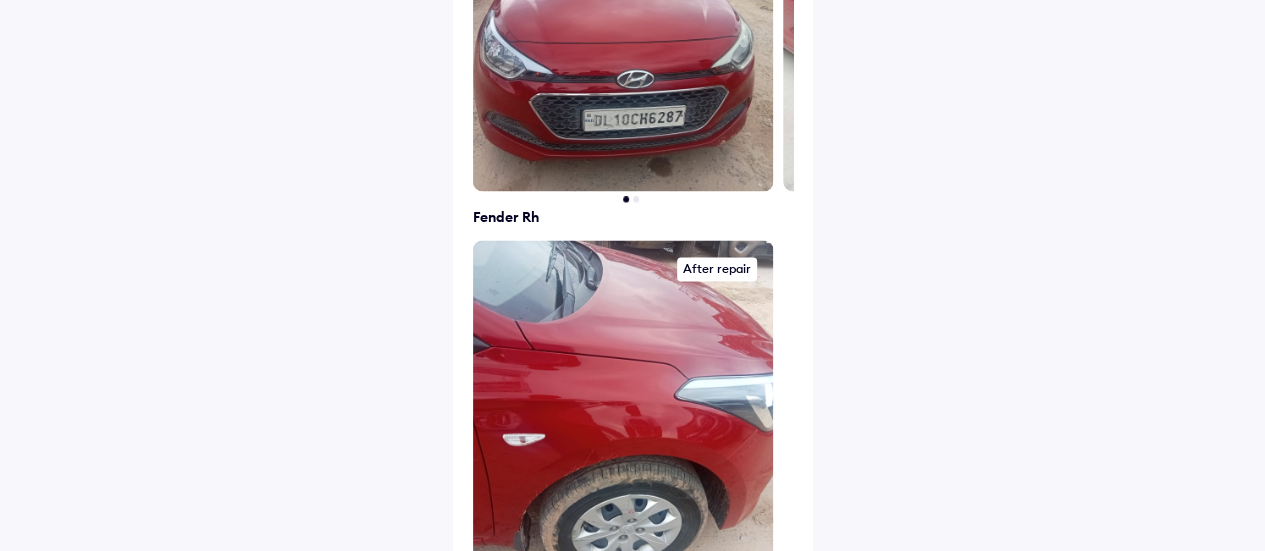 scroll, scrollTop: 1596, scrollLeft: 0, axis: vertical 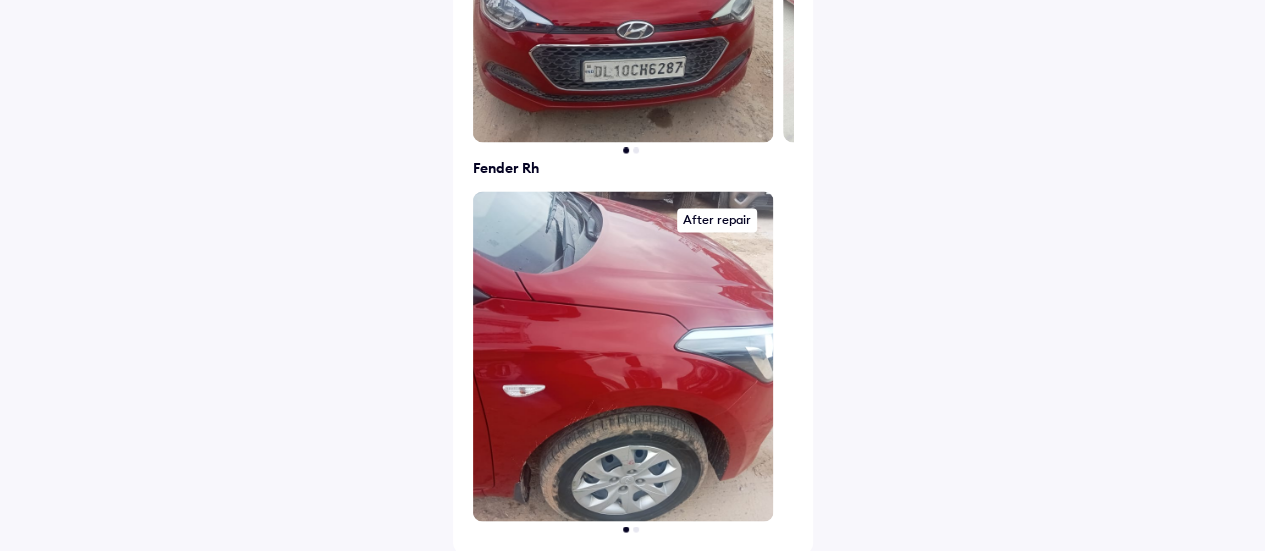 click at bounding box center (622, 356) 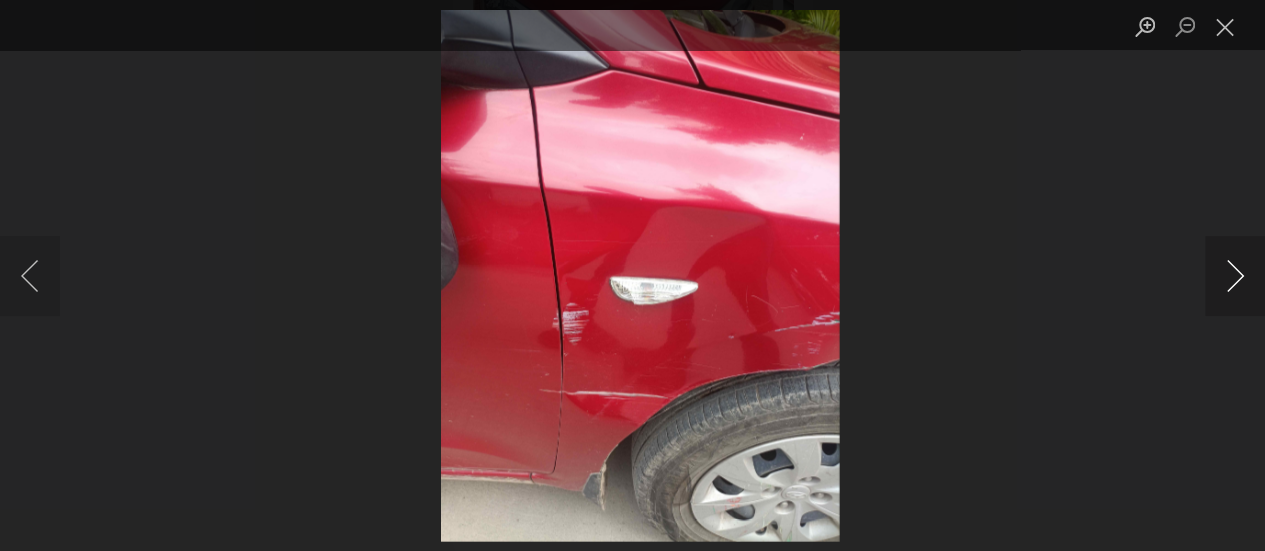 click at bounding box center (1235, 276) 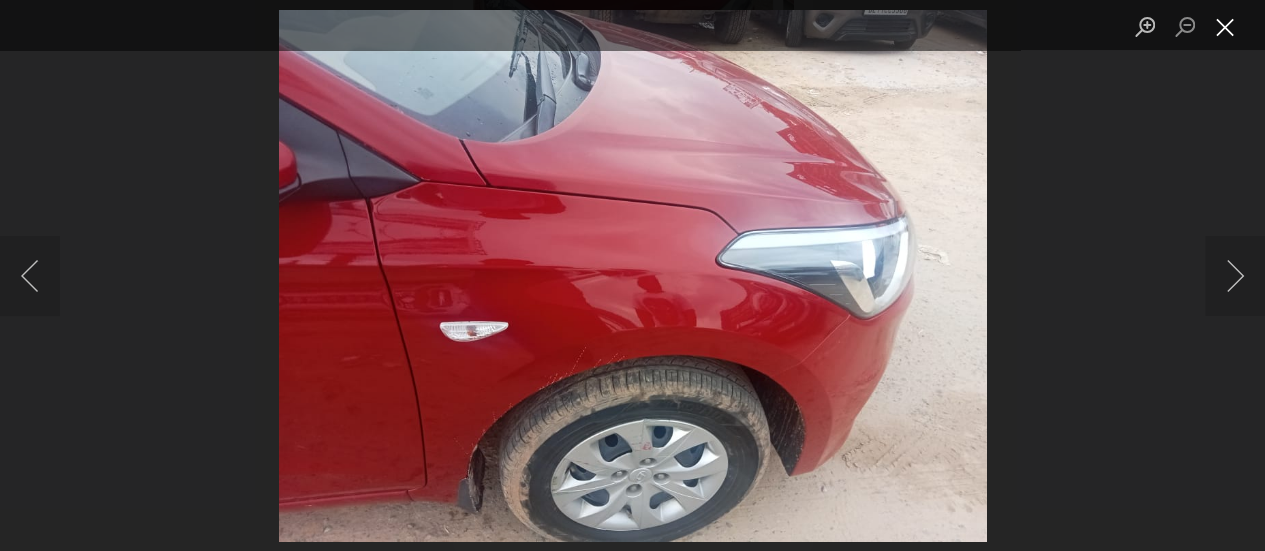 click at bounding box center [1225, 27] 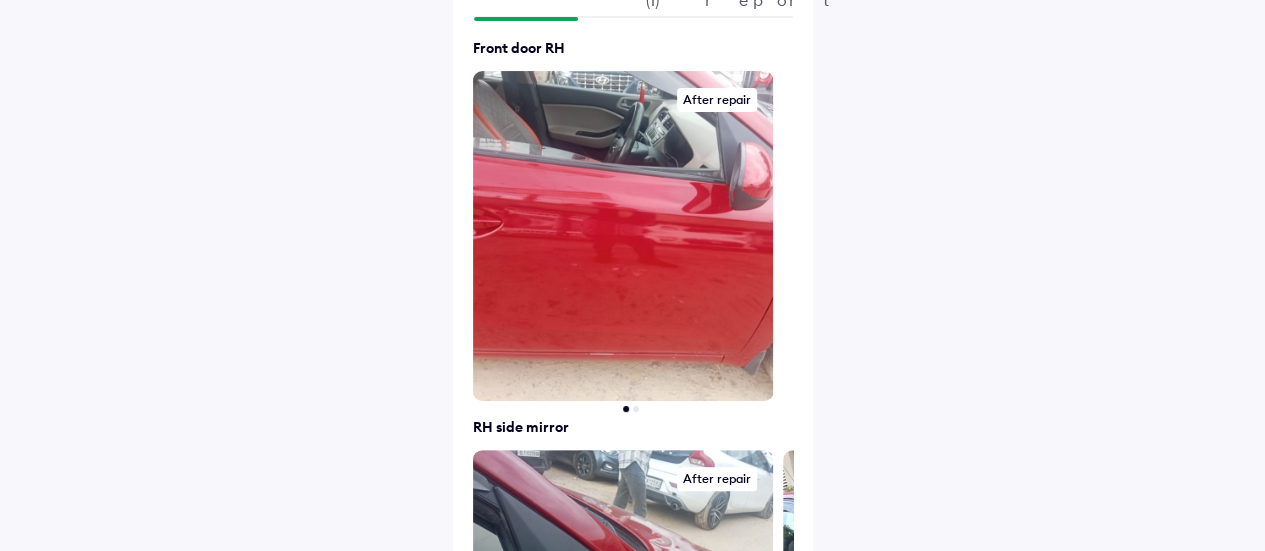 scroll, scrollTop: 0, scrollLeft: 0, axis: both 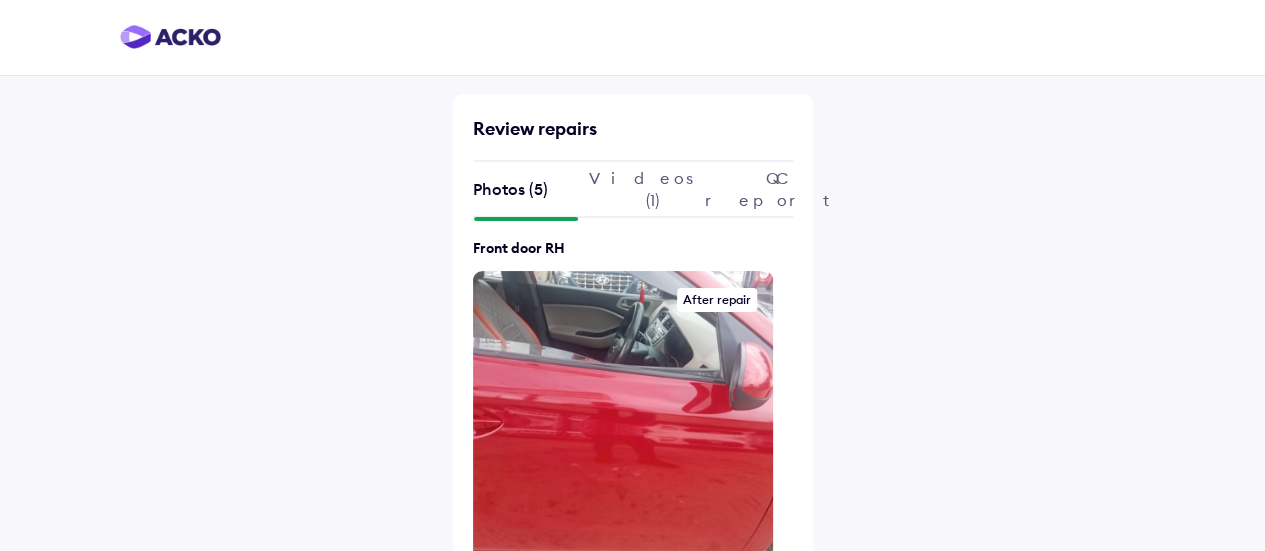 click on "QC report" at bounding box center (749, 189) 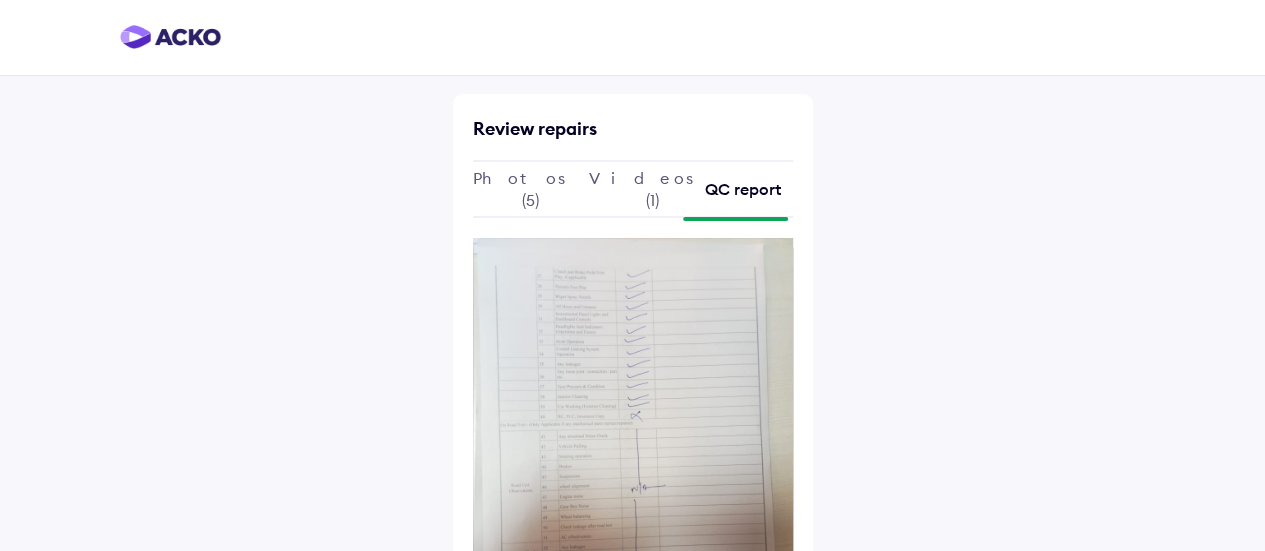 click at bounding box center (633, 464) 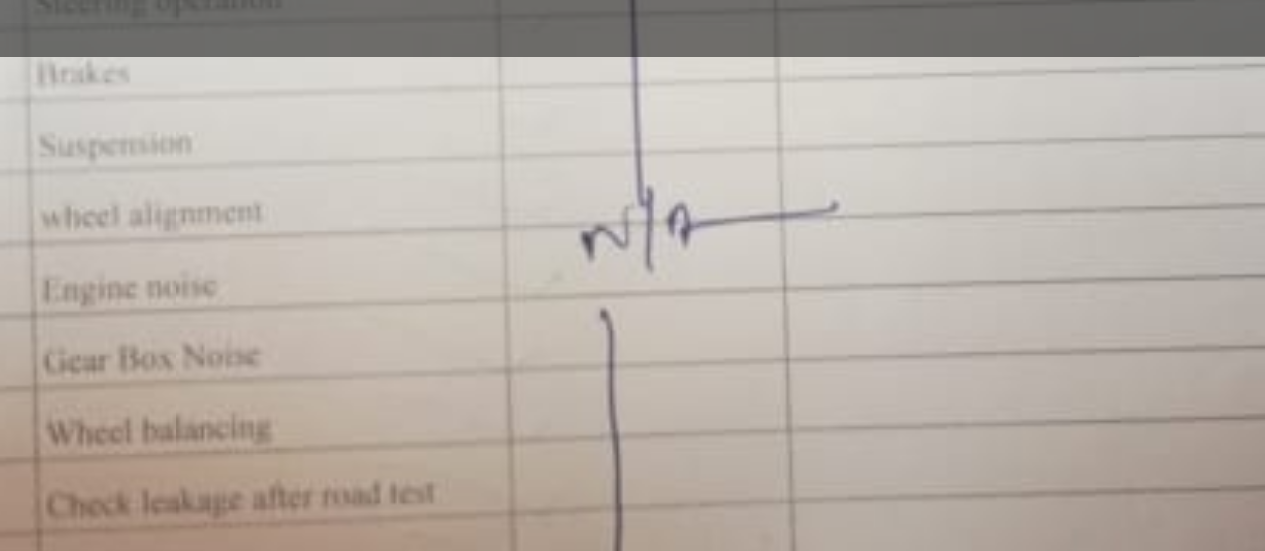 scroll, scrollTop: 225, scrollLeft: 0, axis: vertical 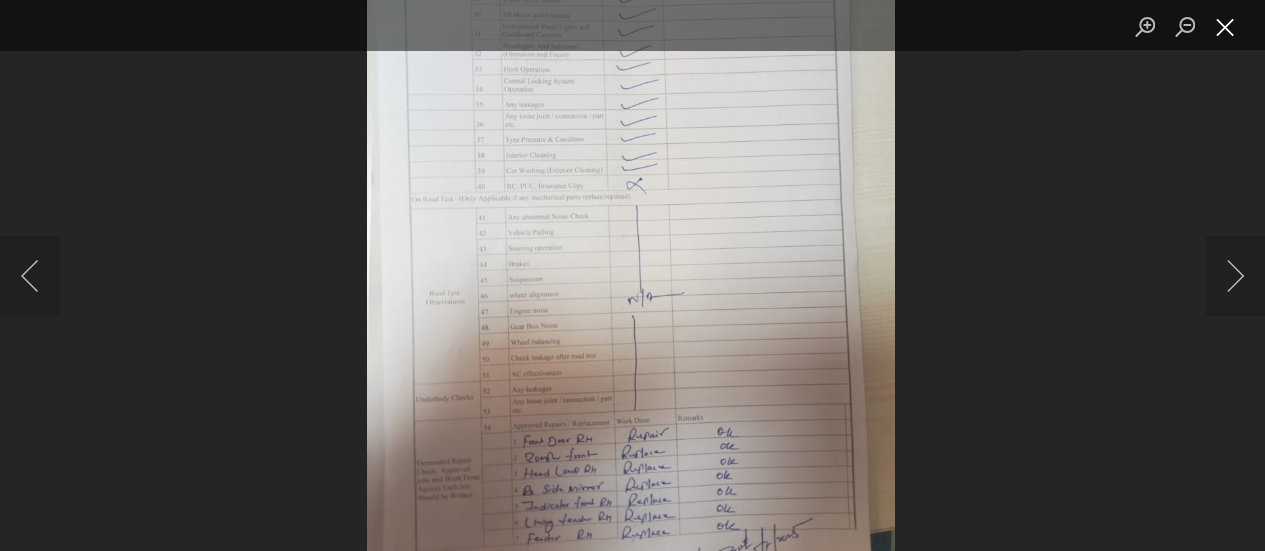 click at bounding box center (1225, 27) 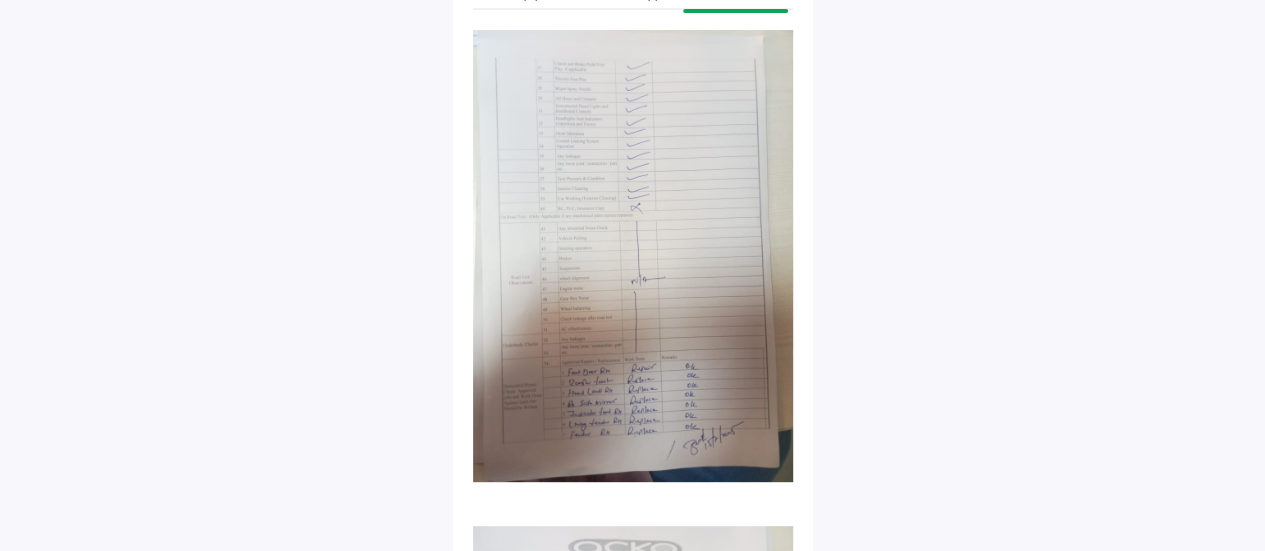 scroll, scrollTop: 0, scrollLeft: 0, axis: both 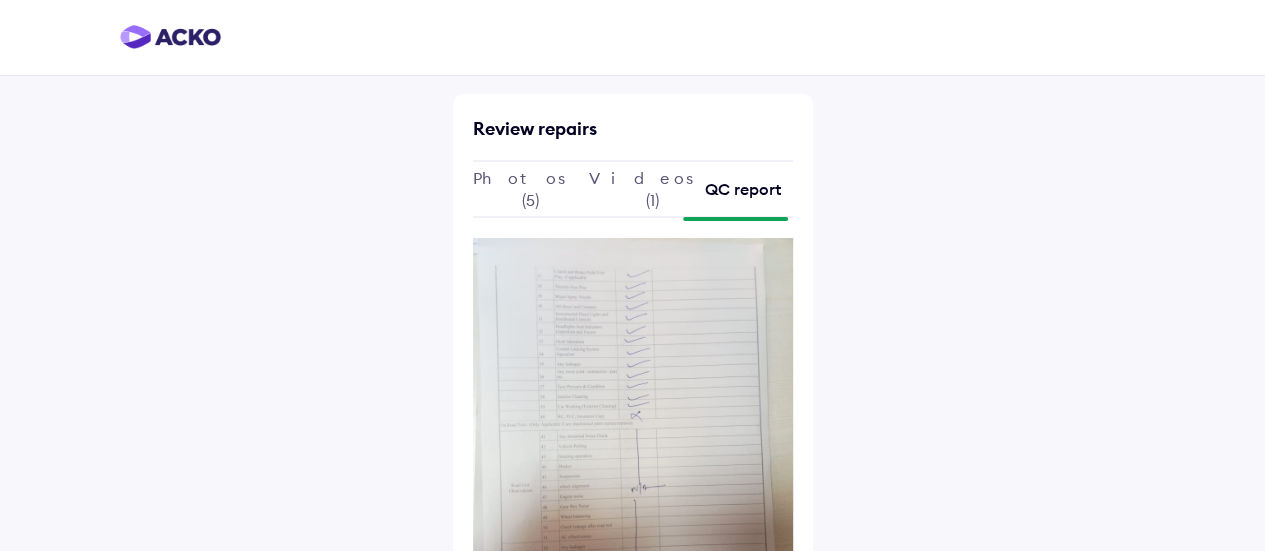 click on "Photos (5)" at bounding box center (517, 189) 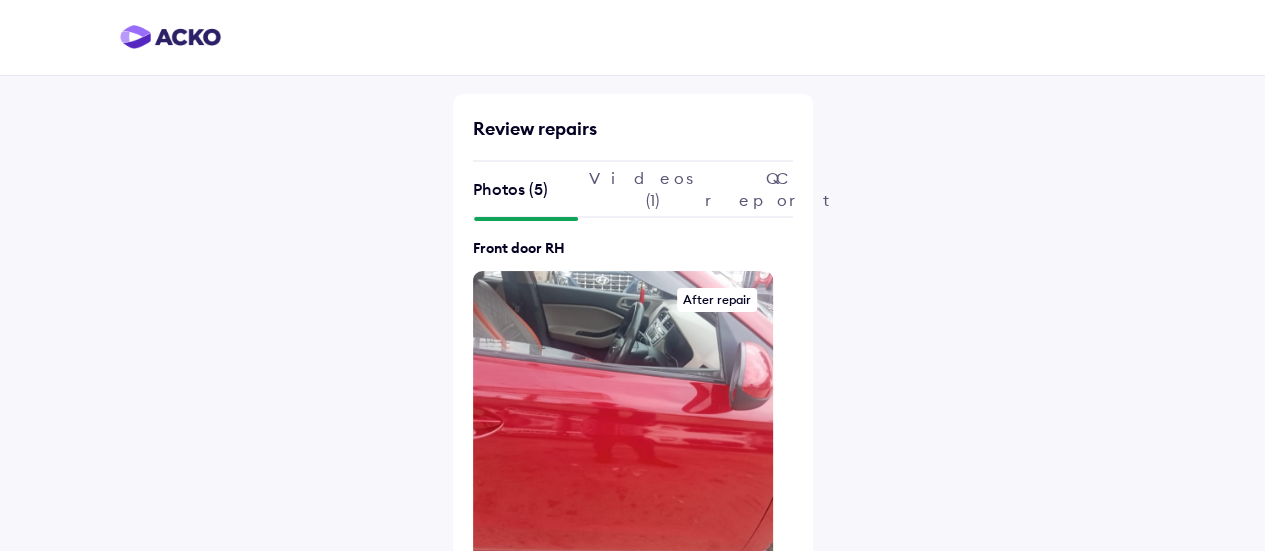 click on "Videos  (1)" at bounding box center [633, 189] 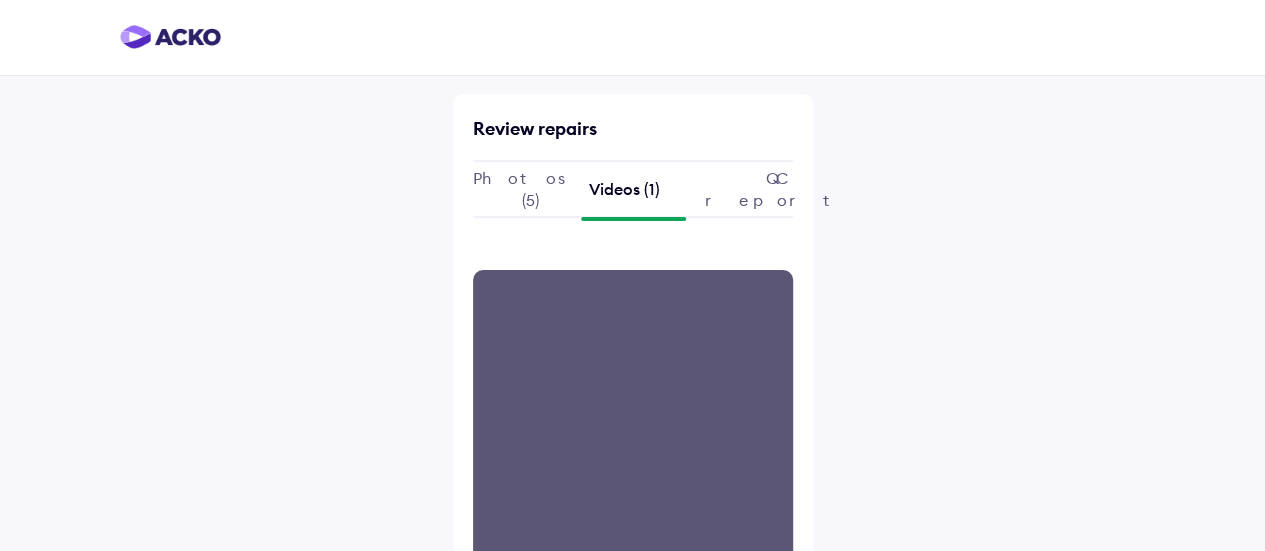 scroll, scrollTop: 71, scrollLeft: 0, axis: vertical 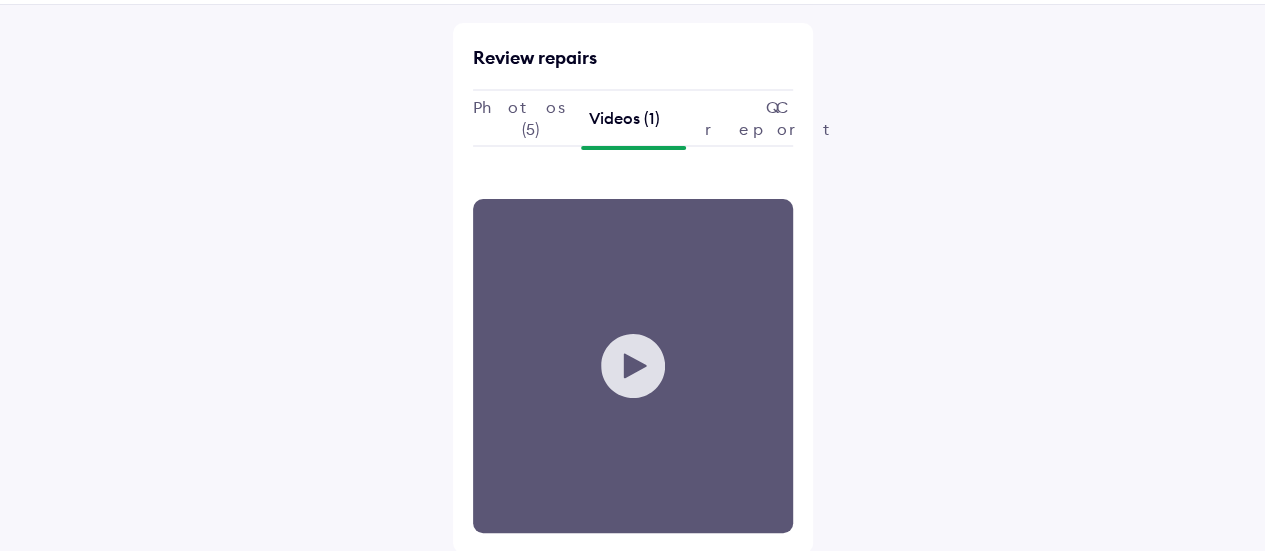 click on "Your browser does not support the video tag." at bounding box center (633, 366) 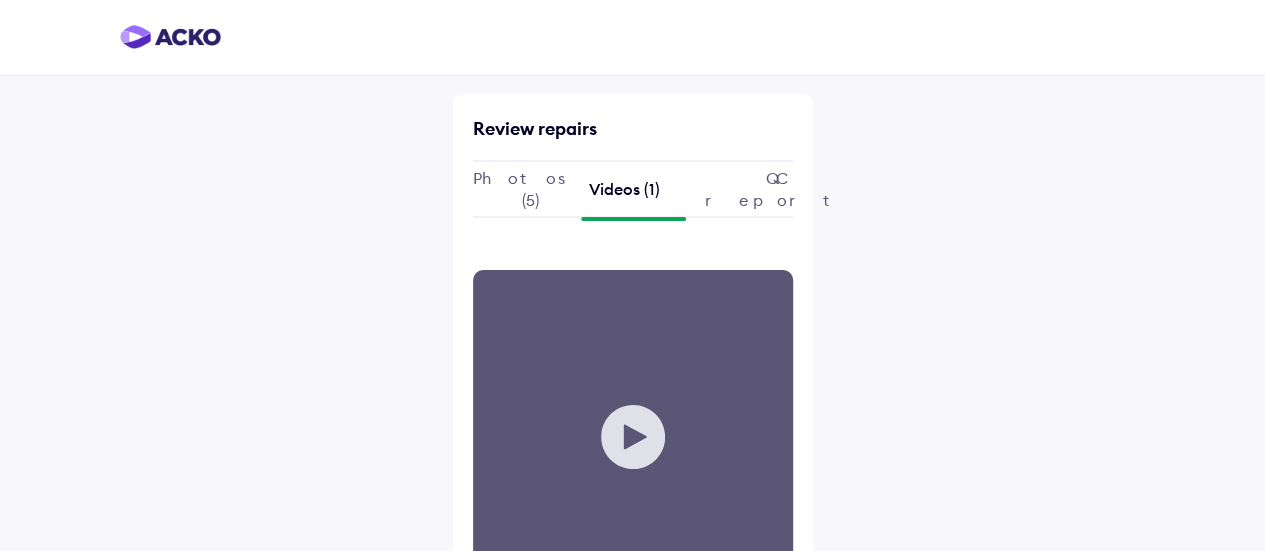 click at bounding box center (170, 38) 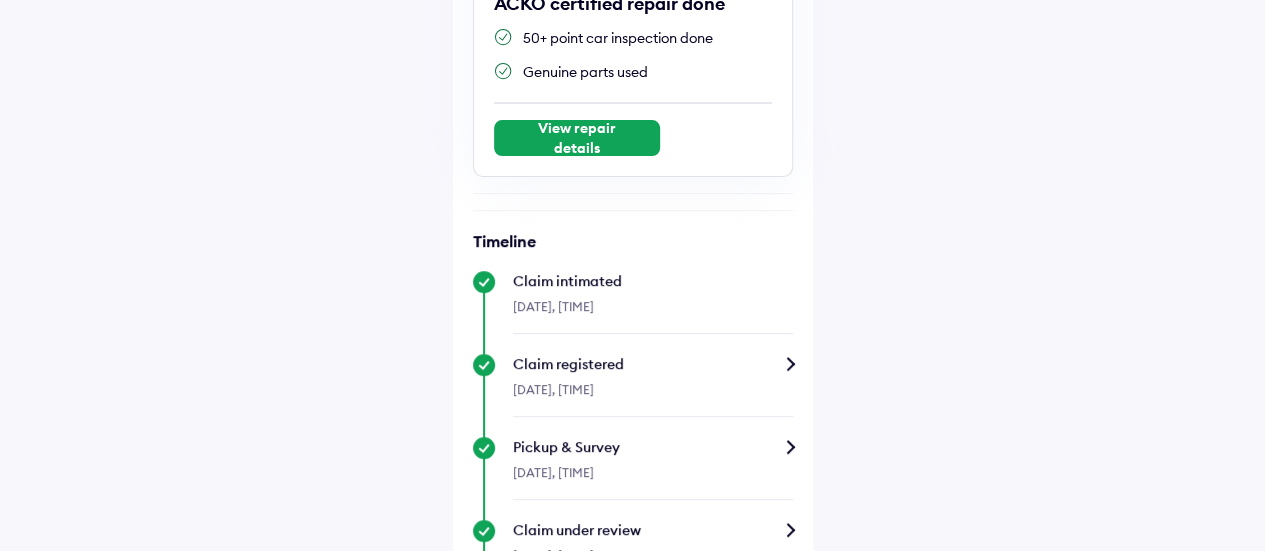 scroll, scrollTop: 0, scrollLeft: 0, axis: both 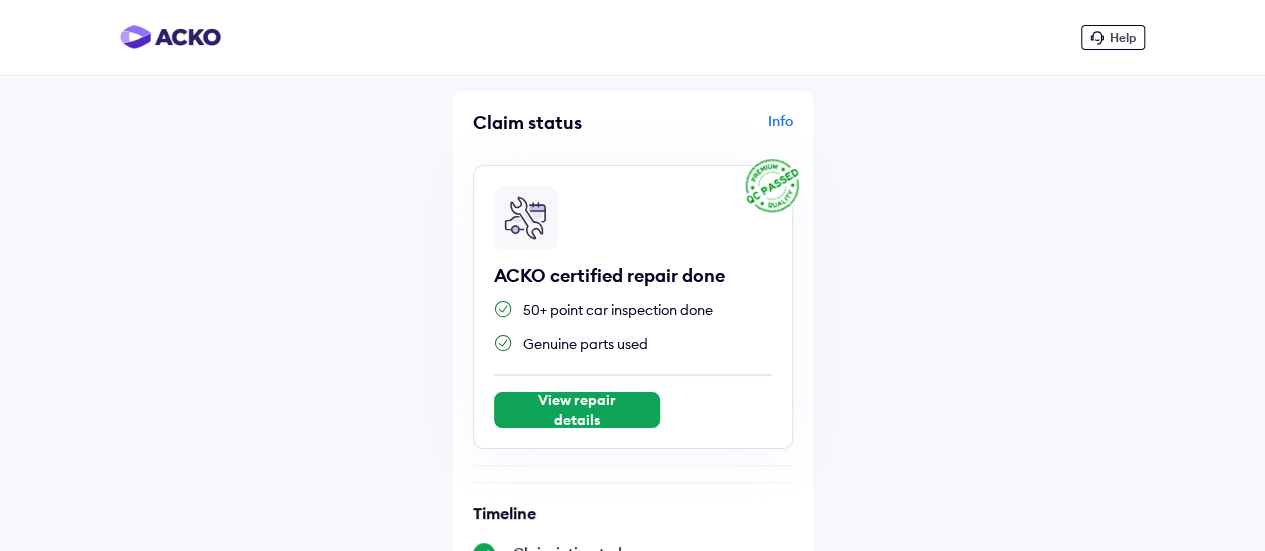 click on "Help" at bounding box center (1123, 37) 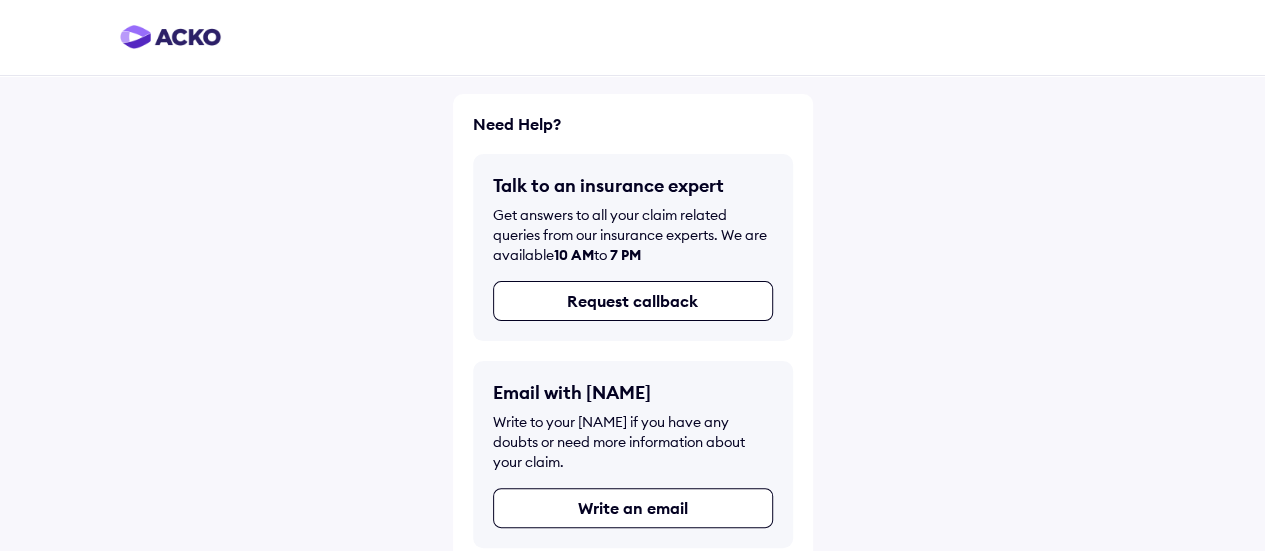 scroll, scrollTop: 116, scrollLeft: 0, axis: vertical 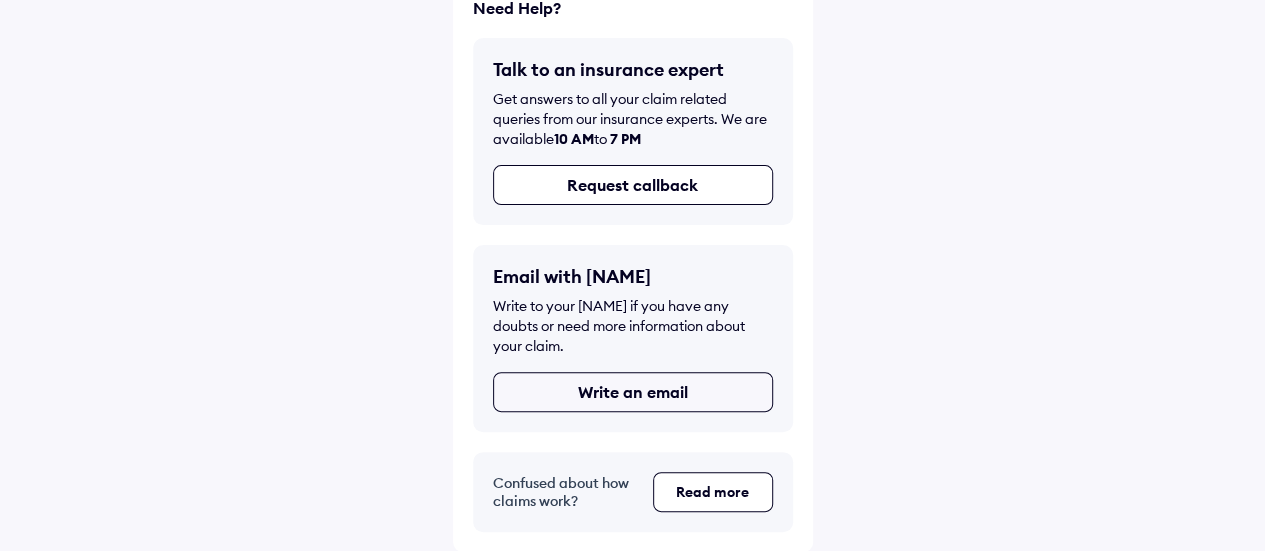 click on "Write an email" at bounding box center [633, 392] 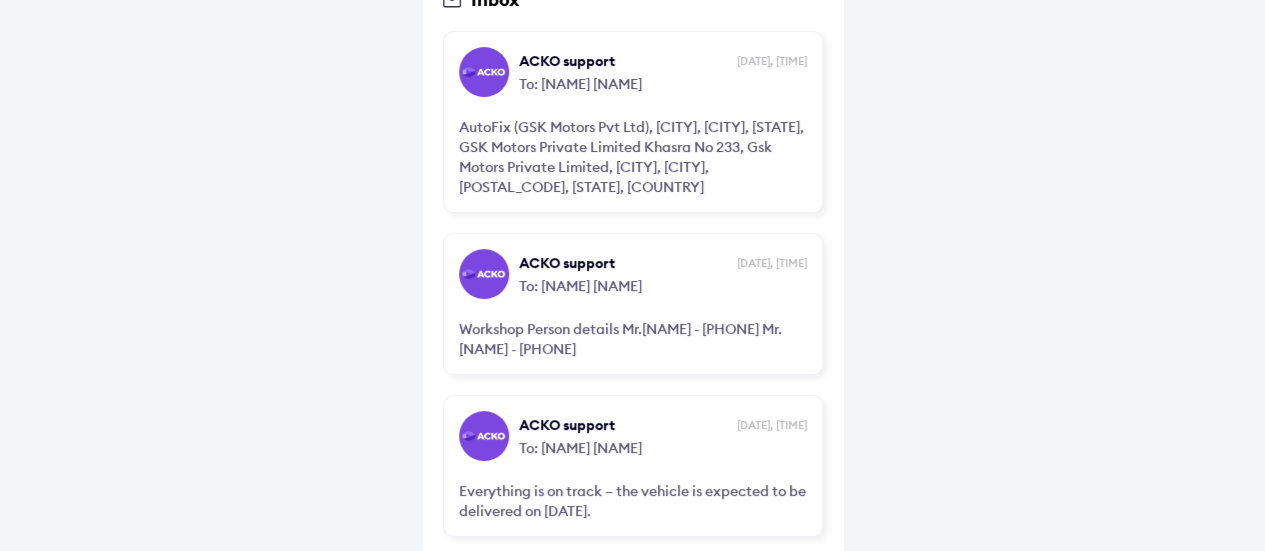 scroll, scrollTop: 0, scrollLeft: 0, axis: both 